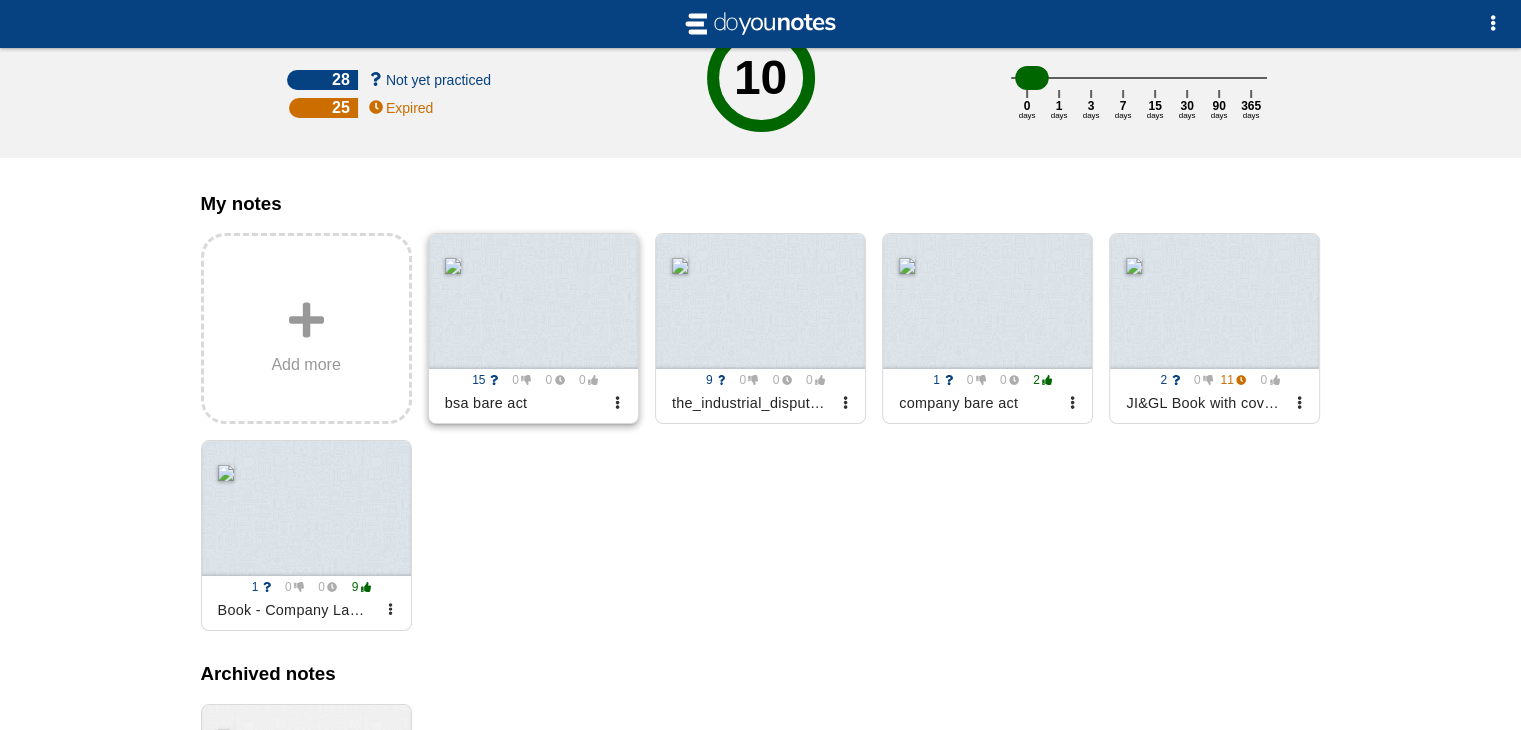 scroll, scrollTop: 144, scrollLeft: 0, axis: vertical 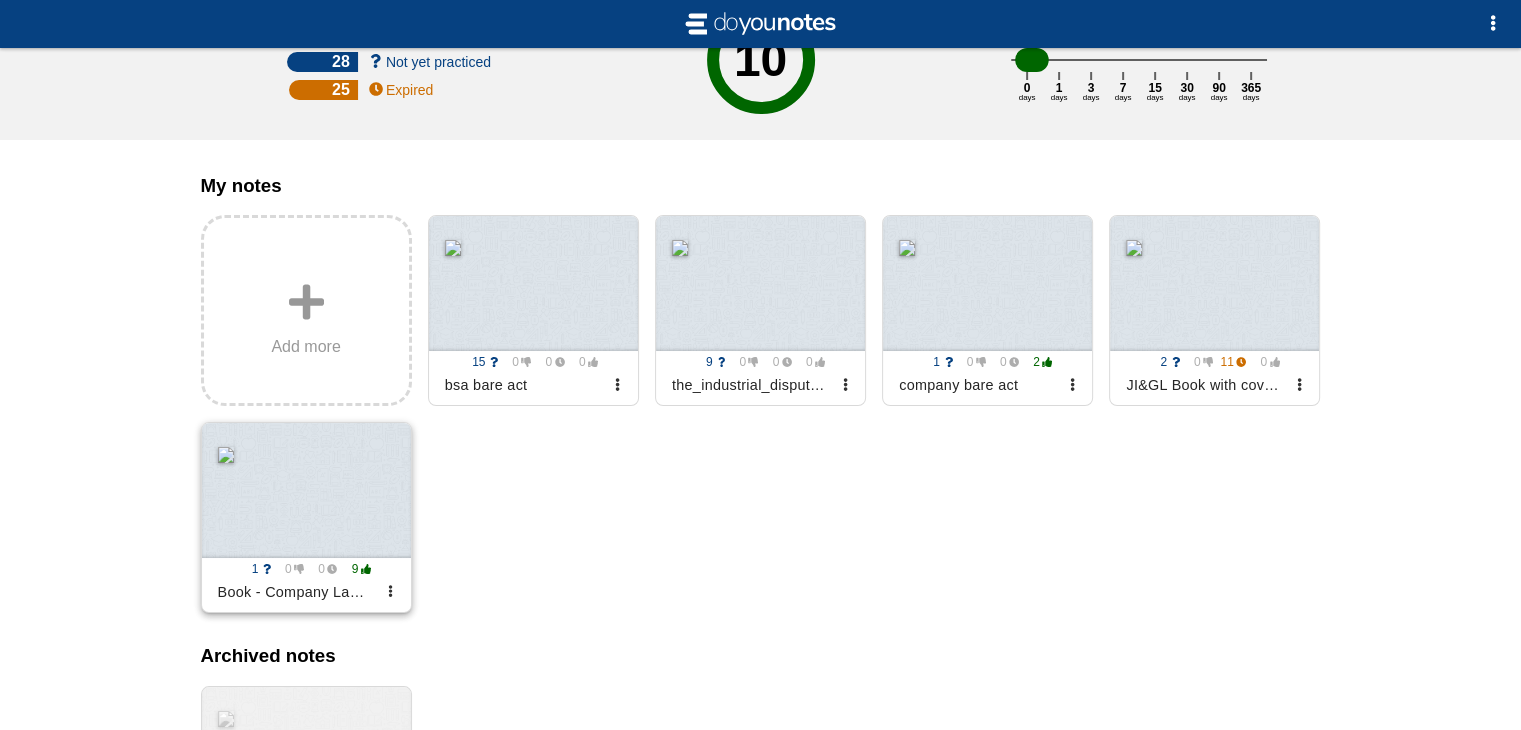 click at bounding box center (306, 490) 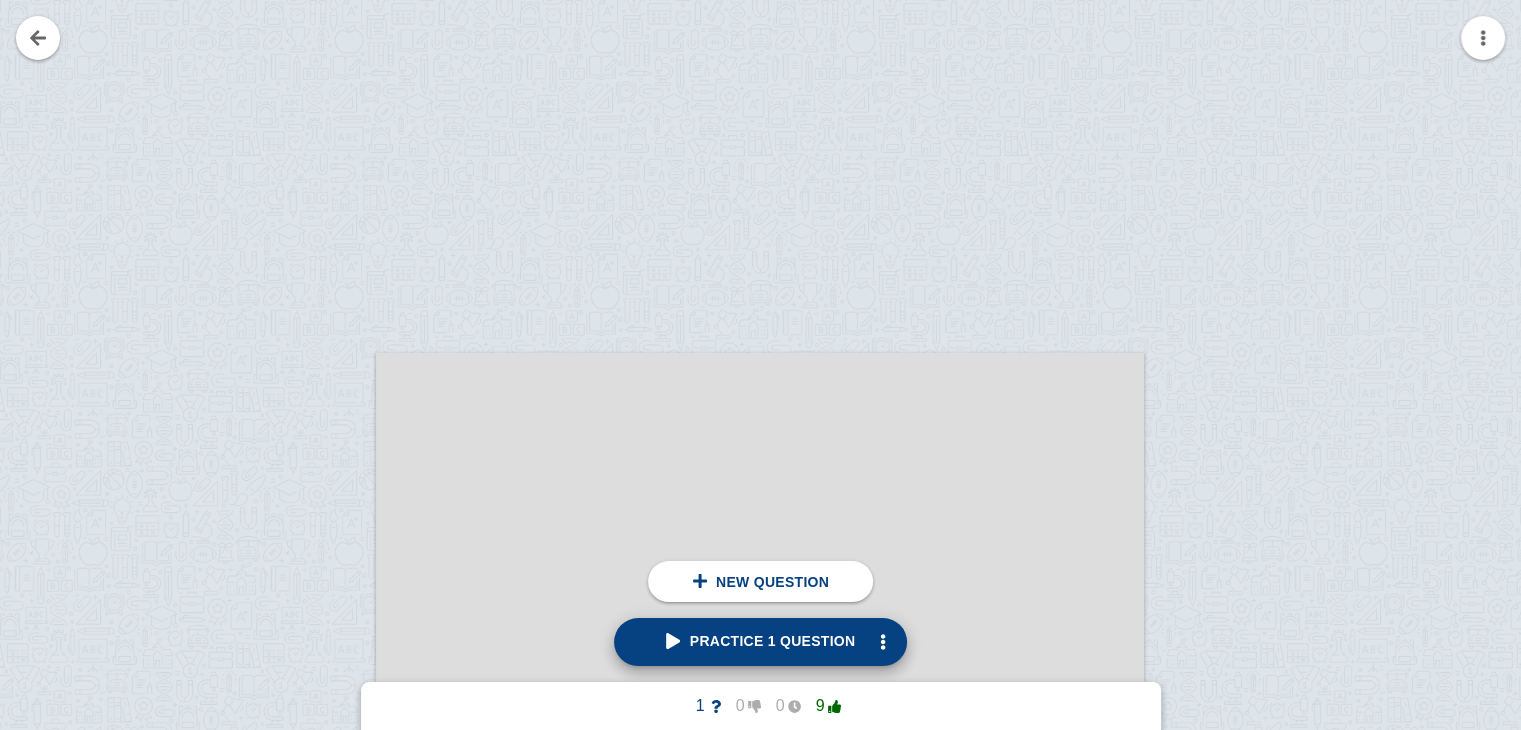 click on "Practice 1 question" at bounding box center (761, 642) 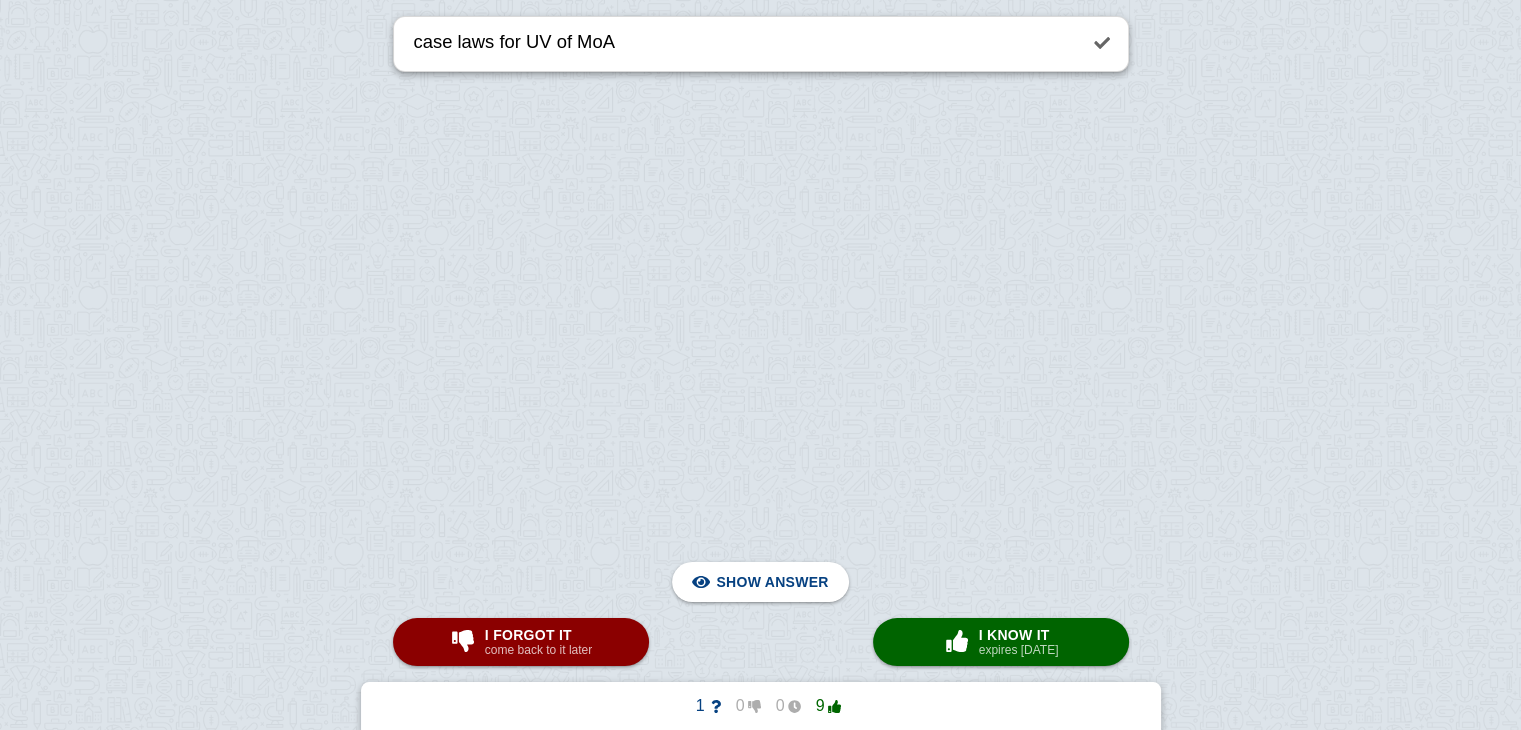 scroll, scrollTop: 50804, scrollLeft: 0, axis: vertical 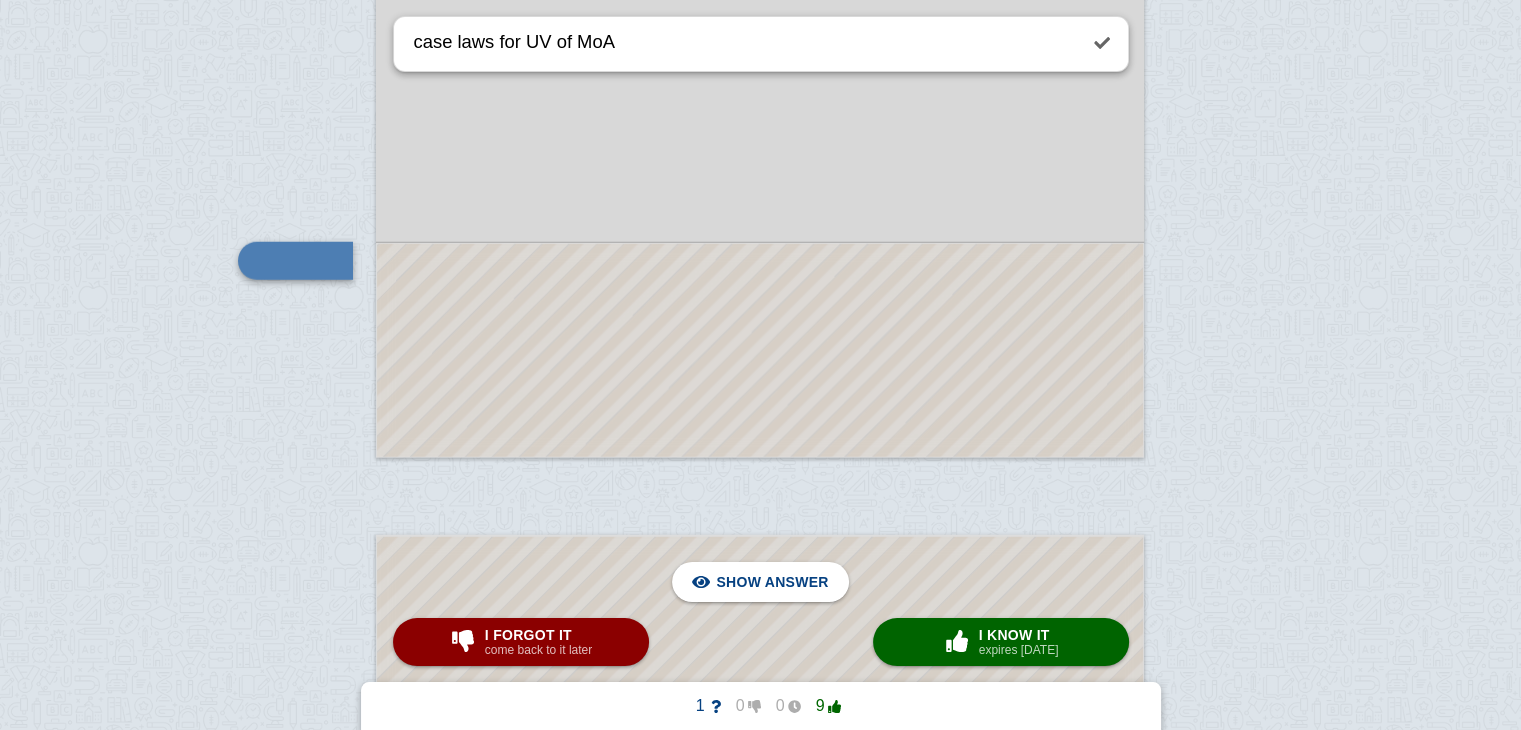 drag, startPoint x: 981, startPoint y: 634, endPoint x: 909, endPoint y: 596, distance: 81.41253 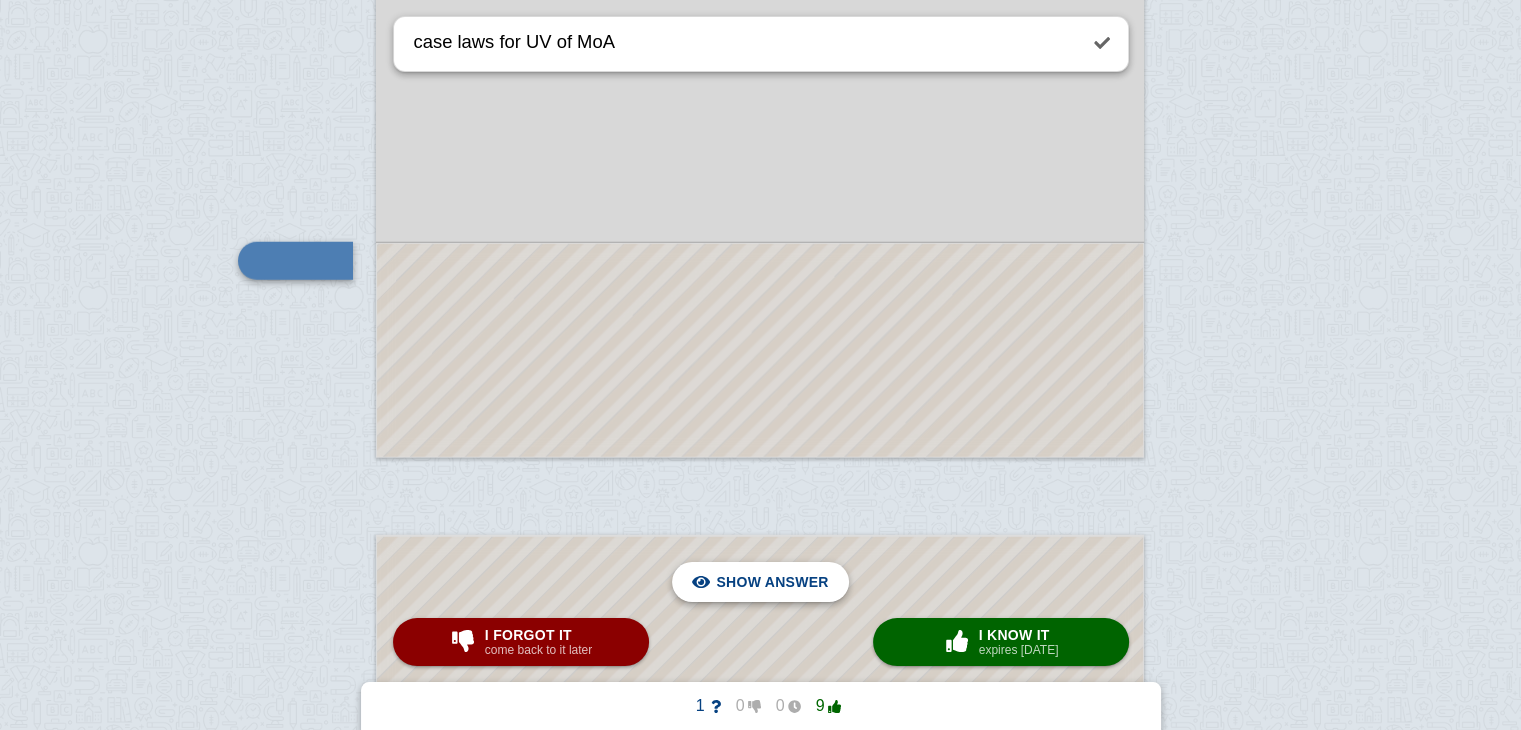 click on "Hide answer" at bounding box center (776, 582) 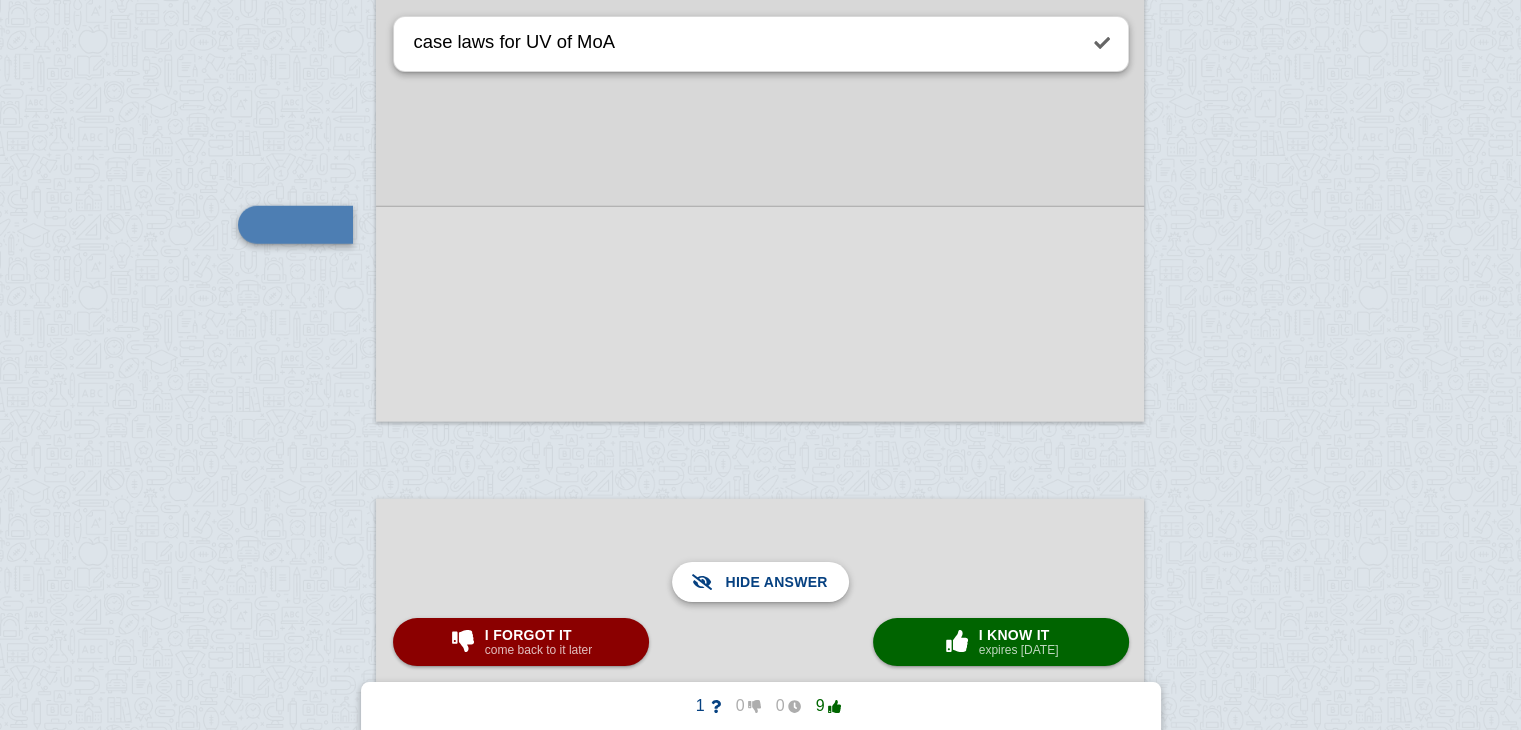 scroll, scrollTop: 50841, scrollLeft: 0, axis: vertical 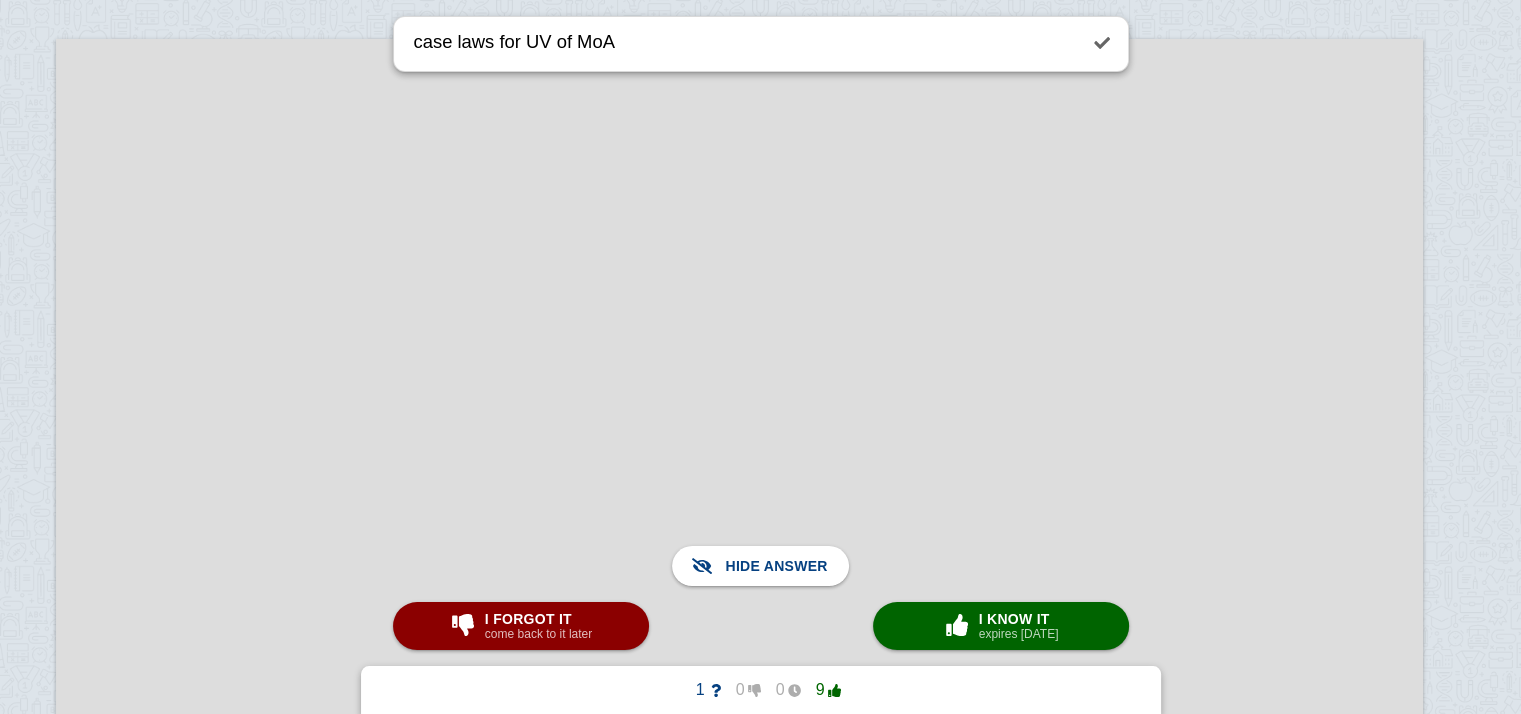 type 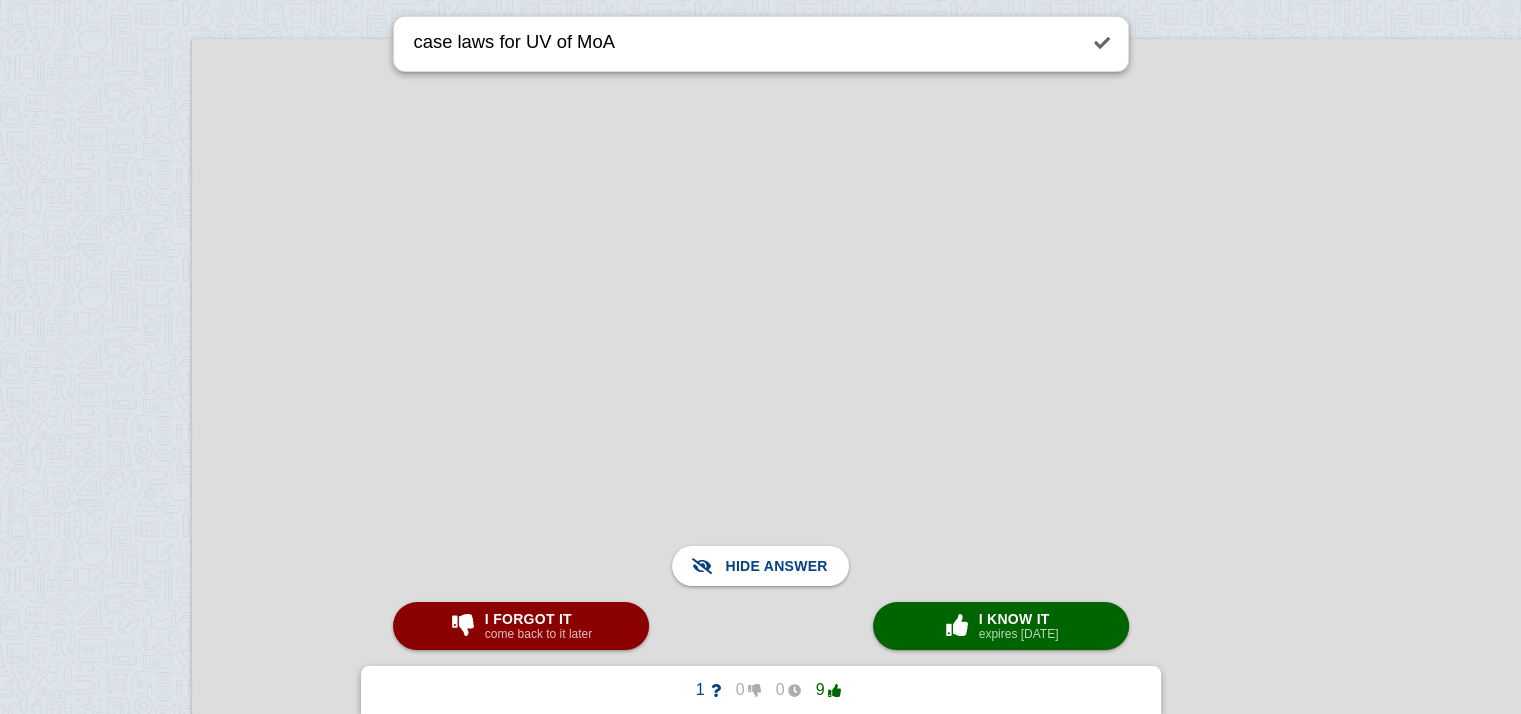 scroll, scrollTop: 91173, scrollLeft: 58, axis: both 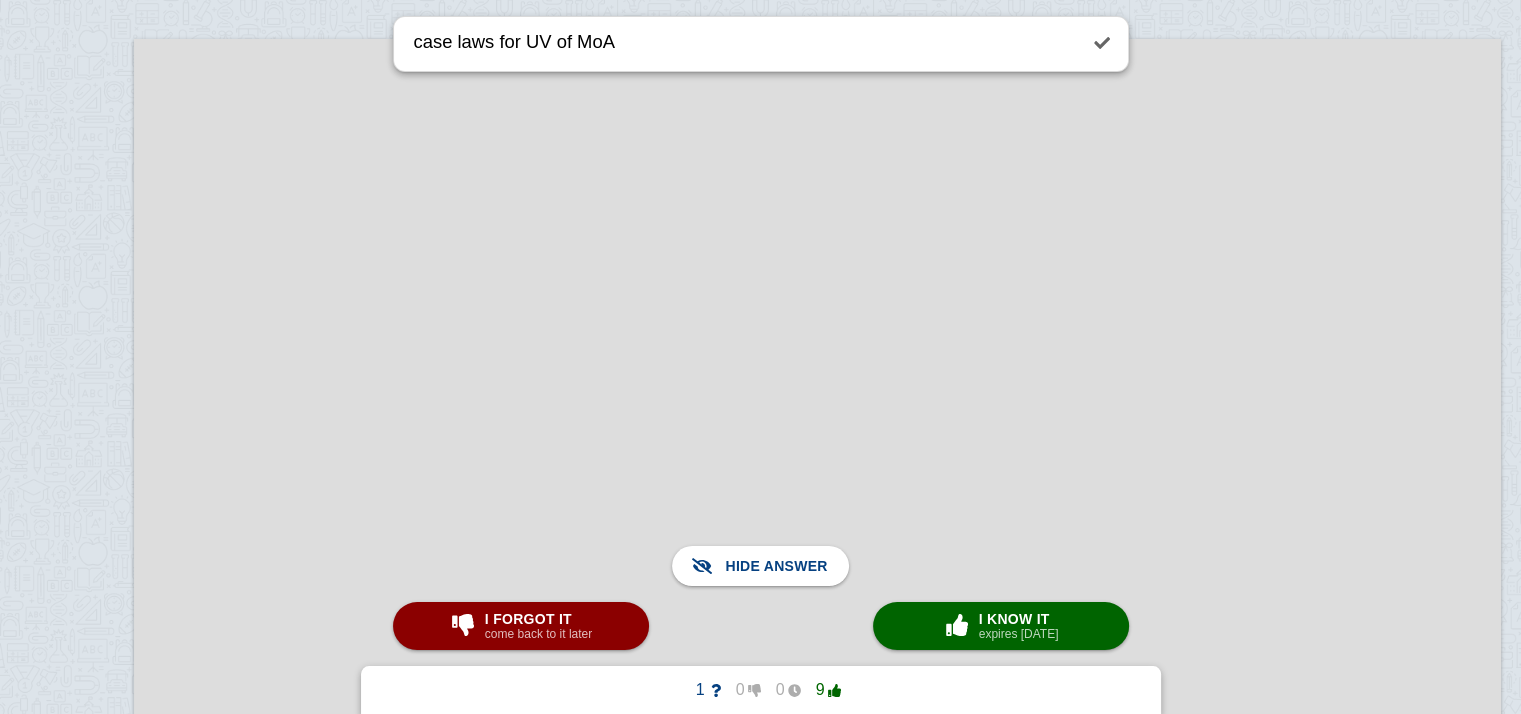 drag, startPoint x: 1113, startPoint y: 534, endPoint x: 1128, endPoint y: 535, distance: 15.033297 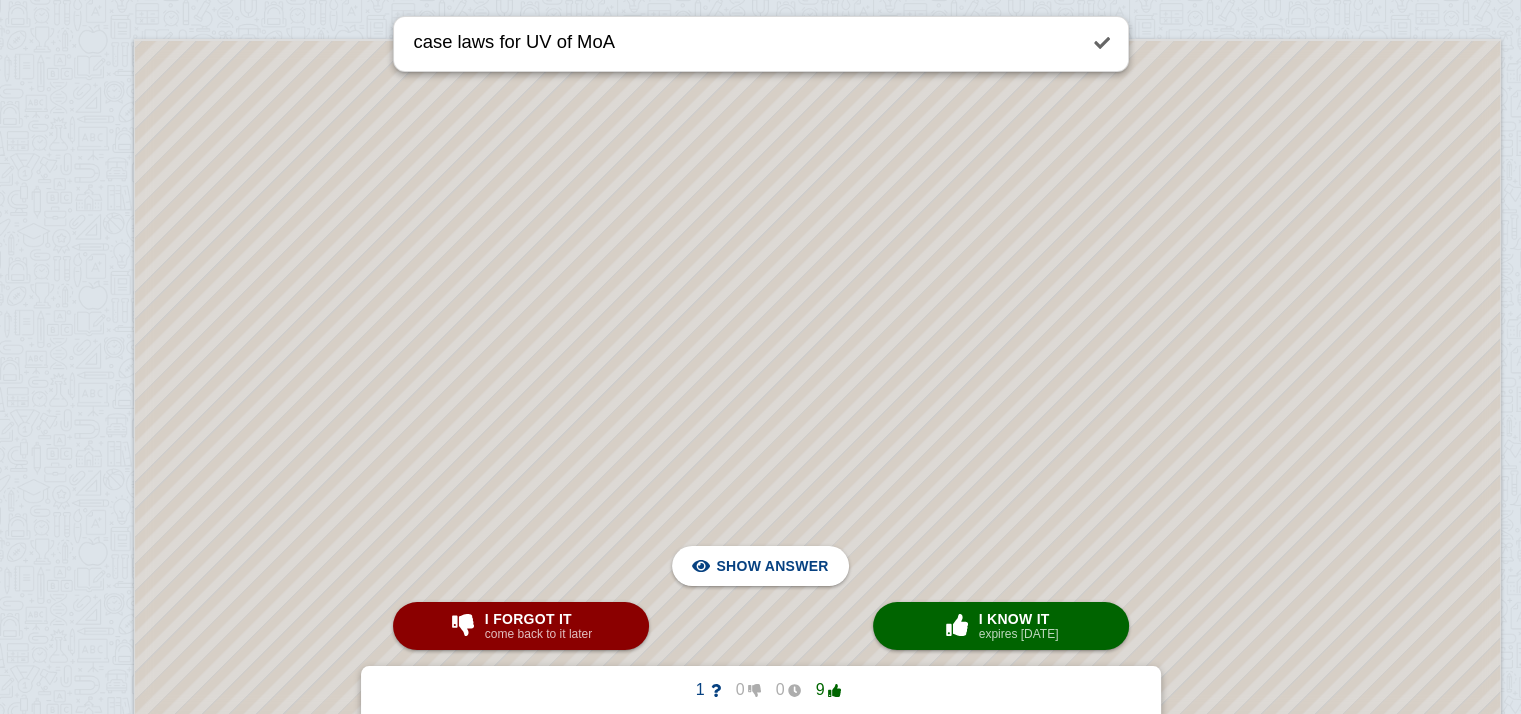 drag, startPoint x: 1105, startPoint y: 537, endPoint x: 1124, endPoint y: 536, distance: 19.026299 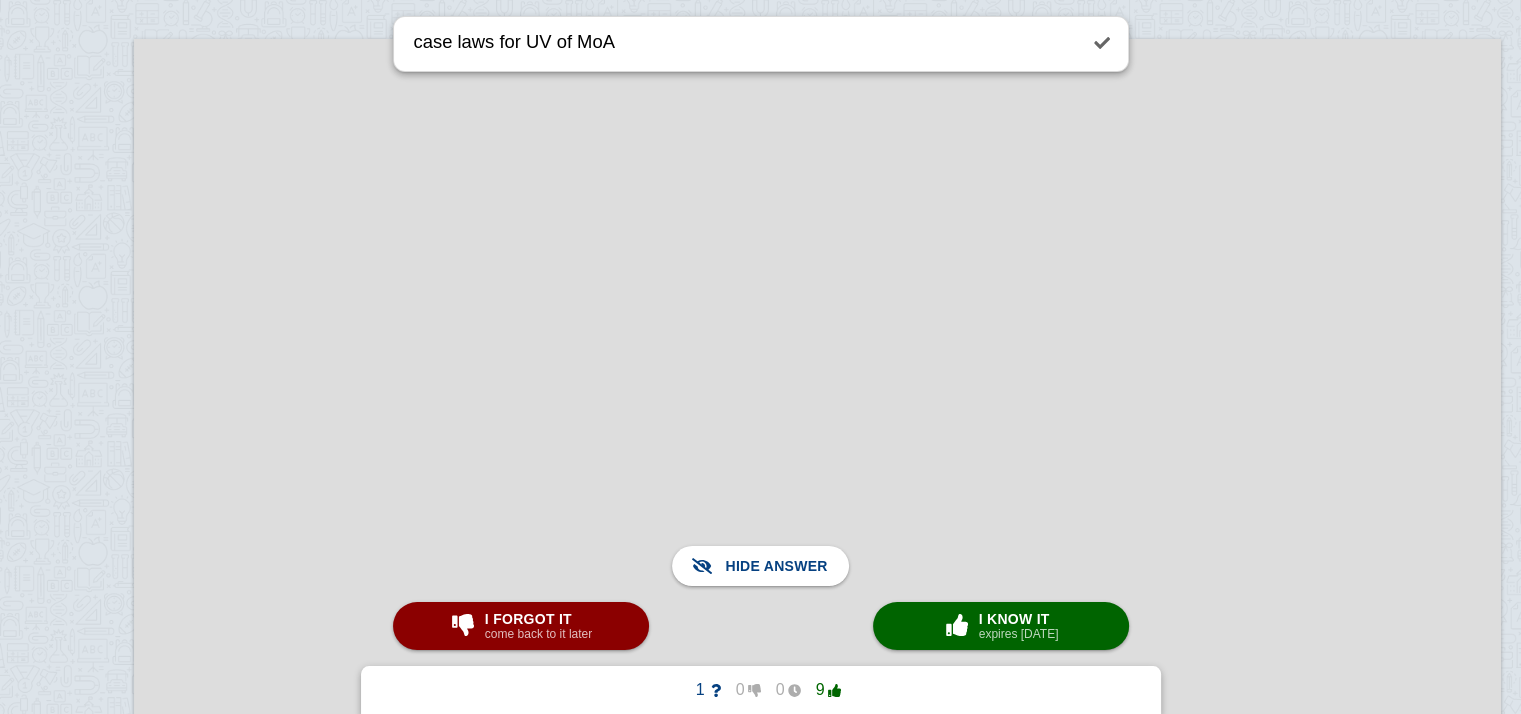 drag, startPoint x: 1124, startPoint y: 536, endPoint x: 1360, endPoint y: 293, distance: 338.74033 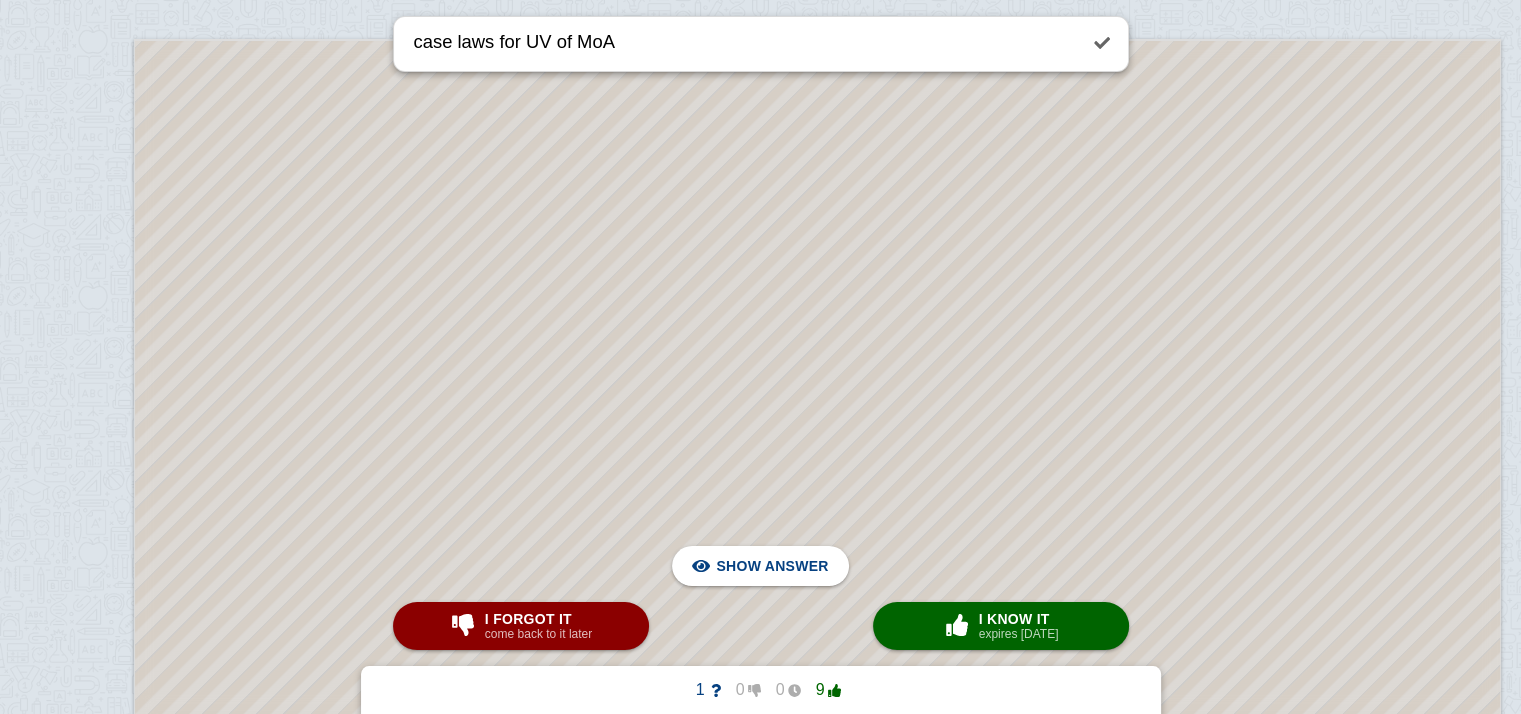 drag, startPoint x: 1341, startPoint y: 293, endPoint x: 1355, endPoint y: 292, distance: 14.035668 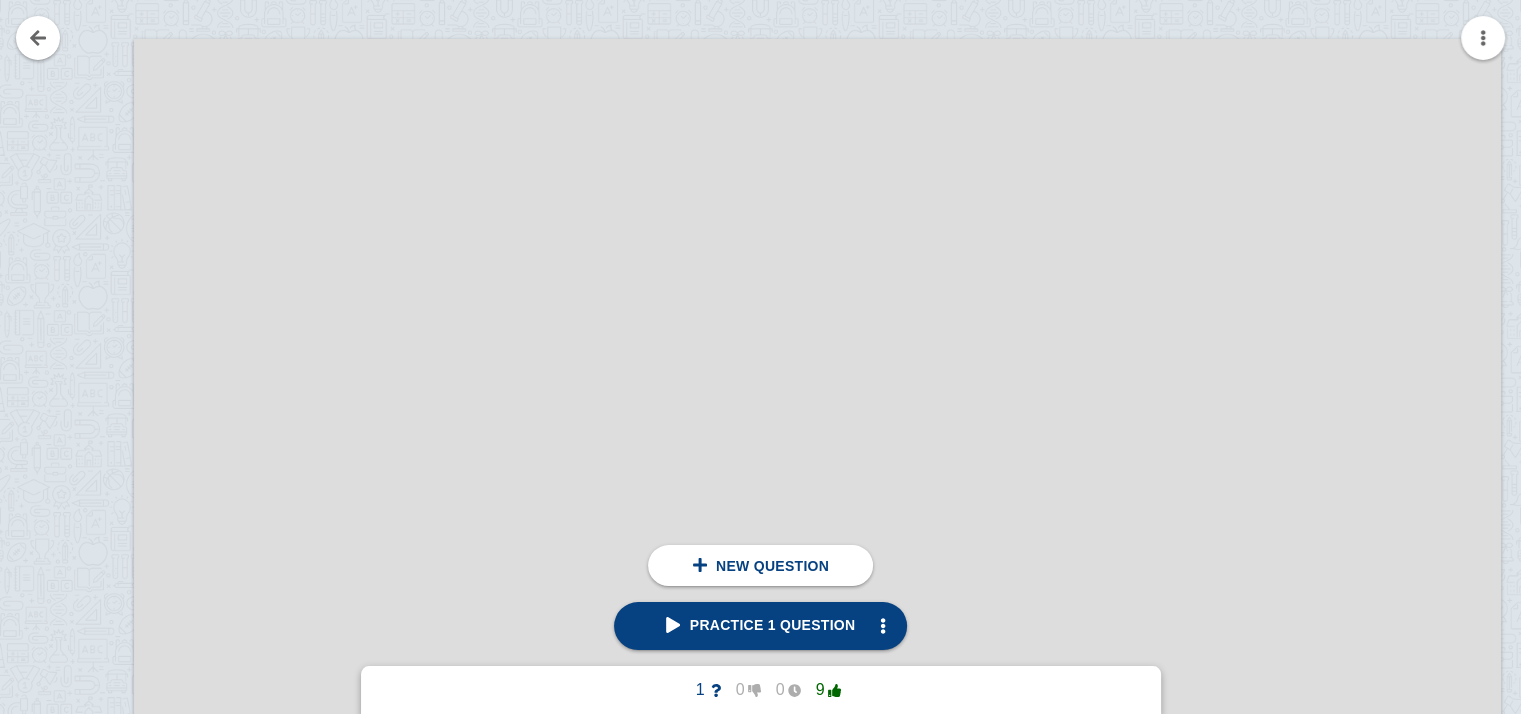 type on "48" 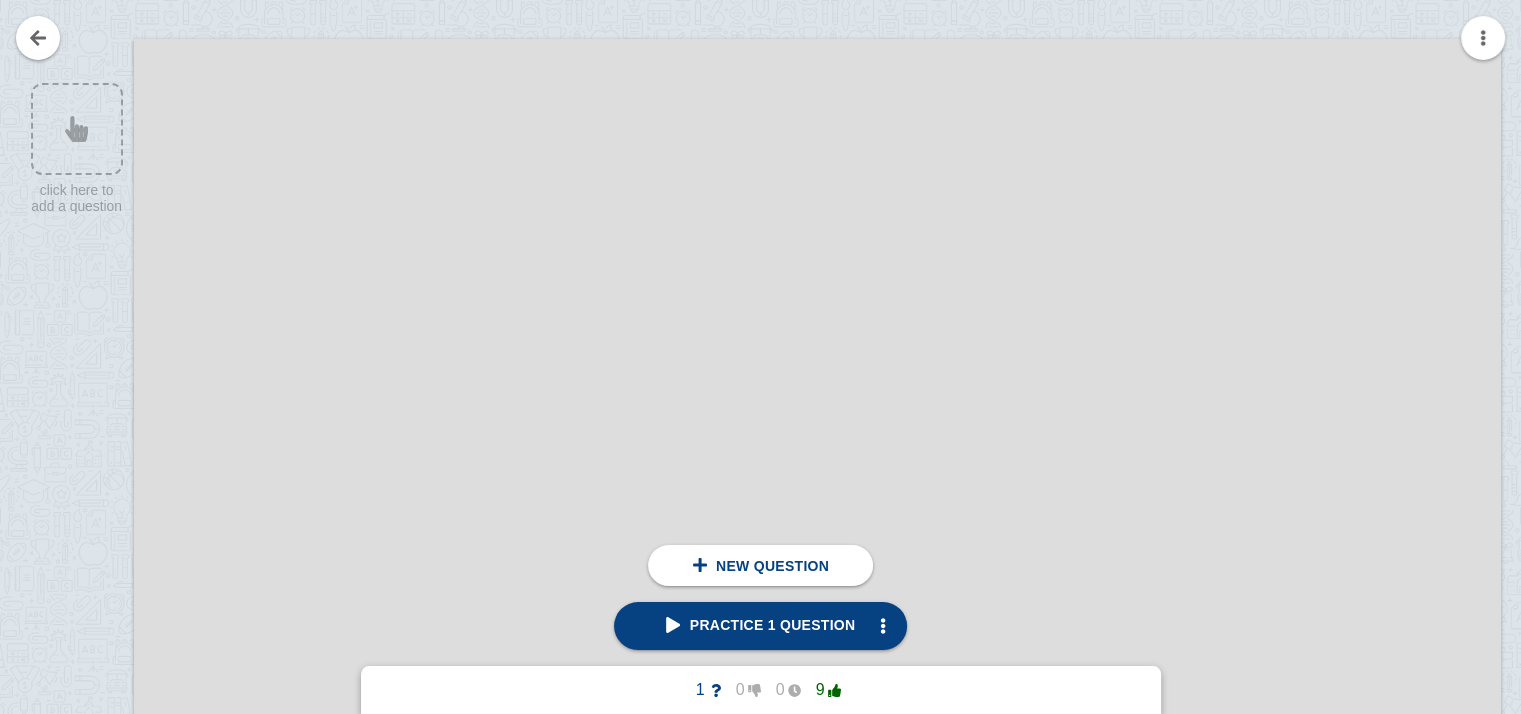 click at bounding box center [817, 936] 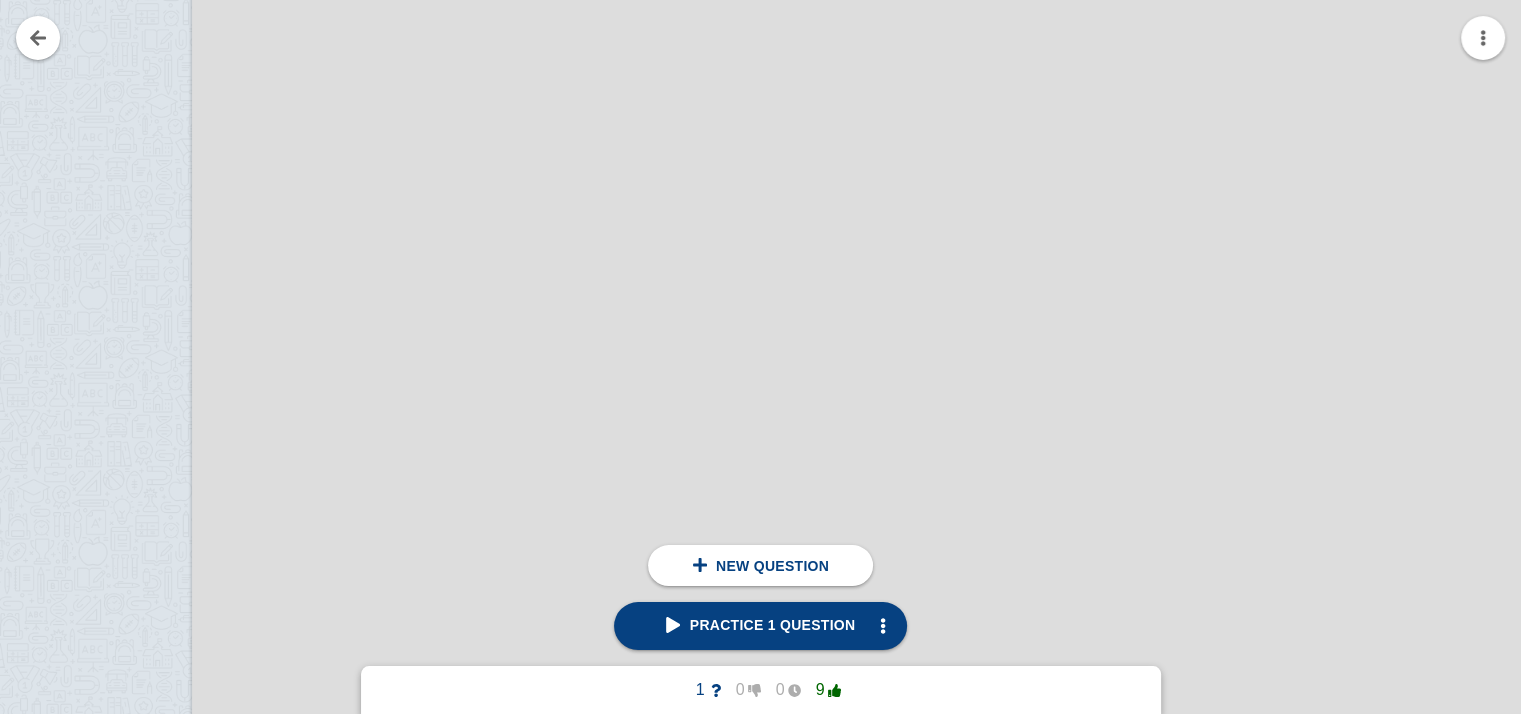 scroll, scrollTop: 93578, scrollLeft: 0, axis: vertical 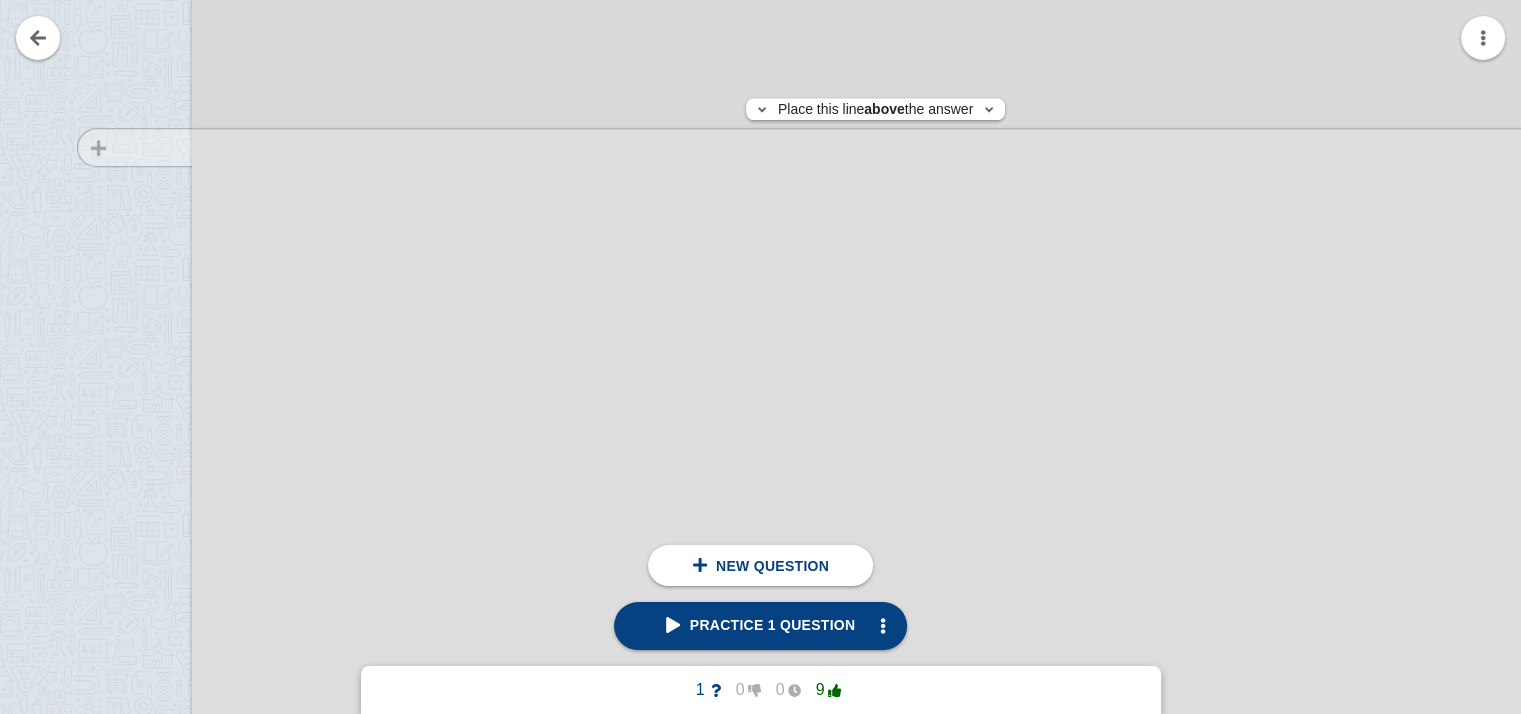 click at bounding box center [125, 481] 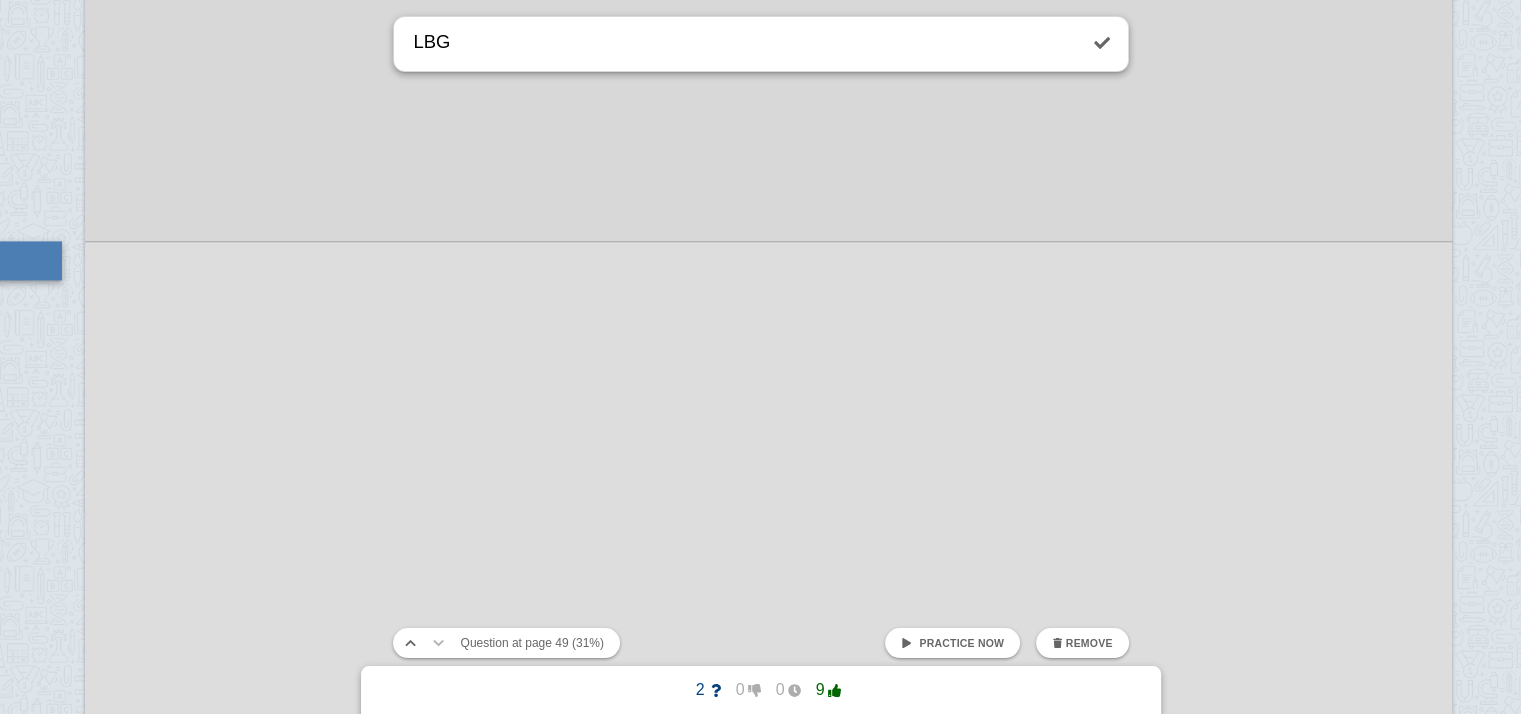 type on "LBG" 